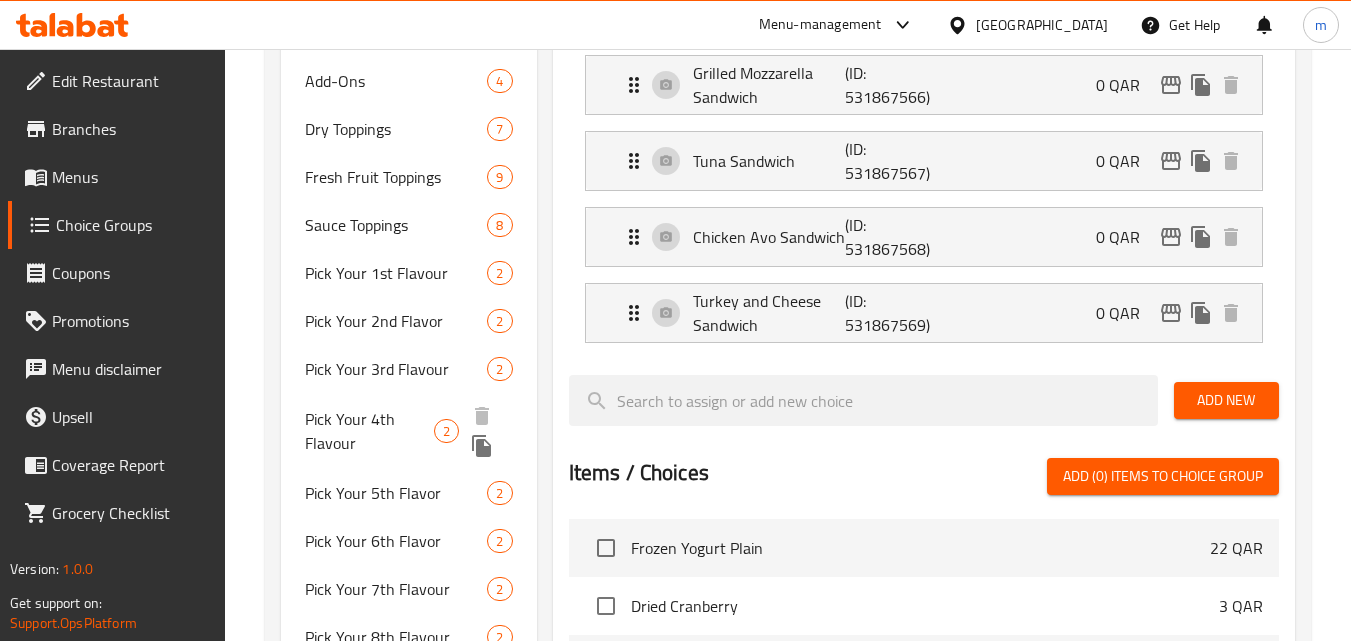 scroll, scrollTop: 700, scrollLeft: 0, axis: vertical 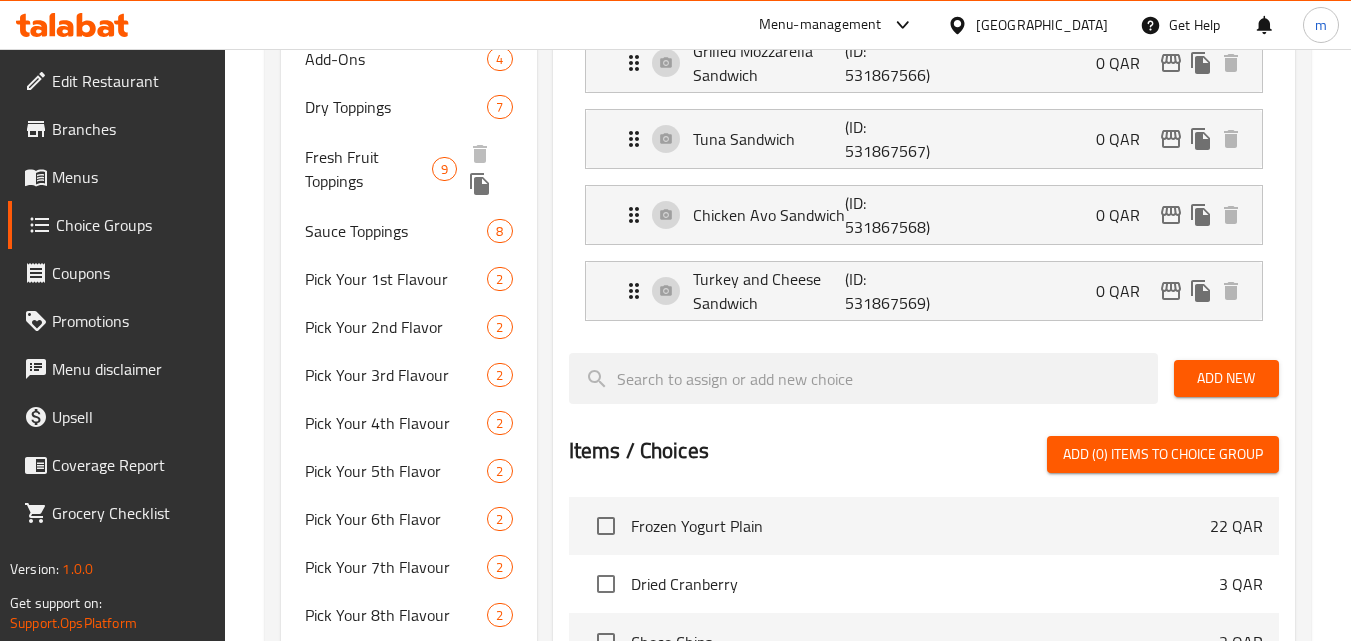 click on "Fresh Fruit Toppings" at bounding box center (368, 169) 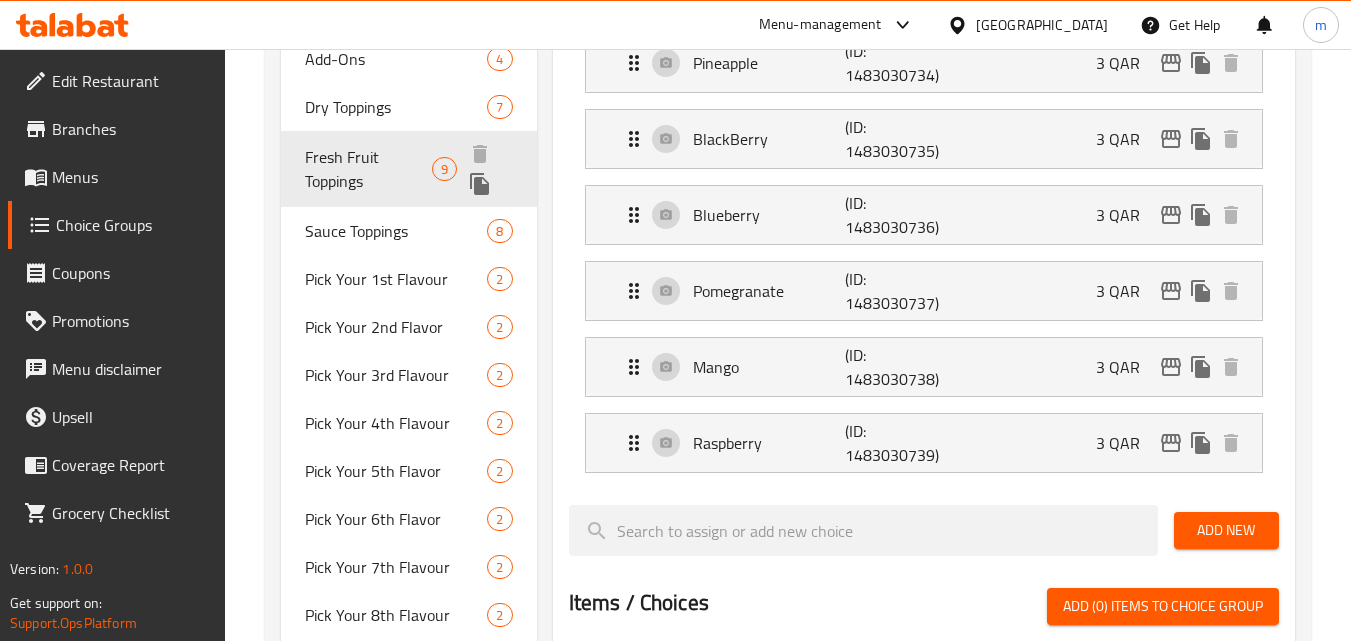 type on "Fresh Fruit Toppings" 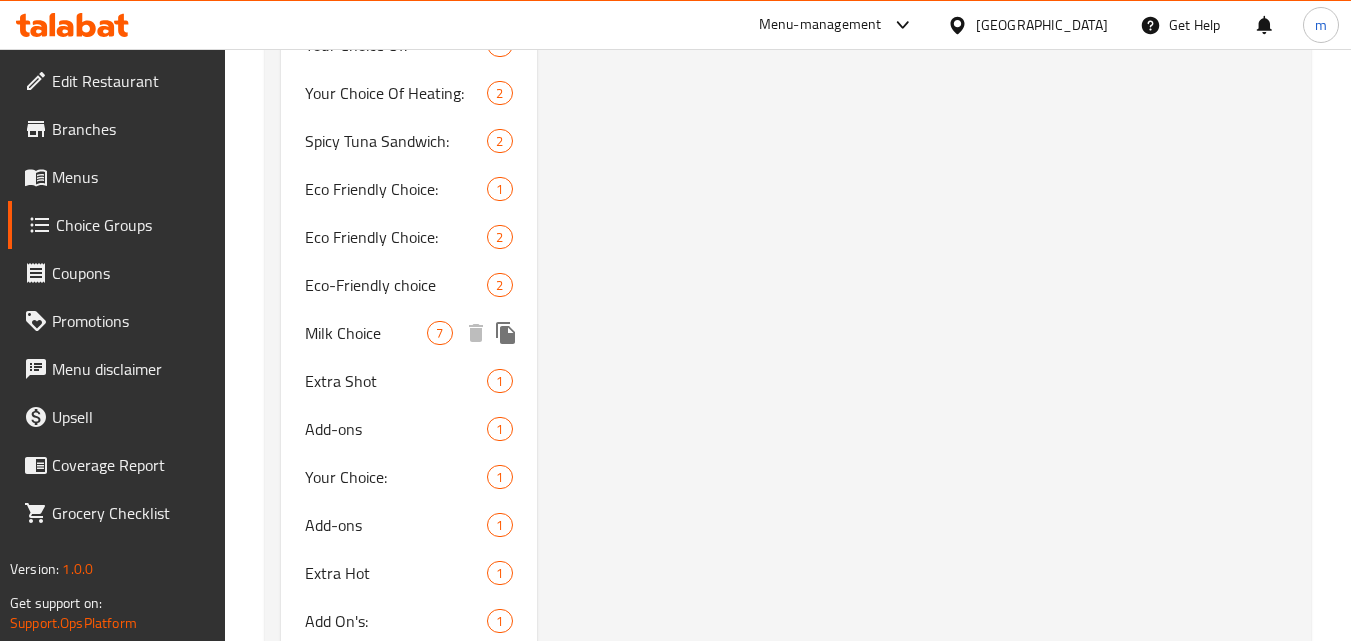 scroll, scrollTop: 3000, scrollLeft: 0, axis: vertical 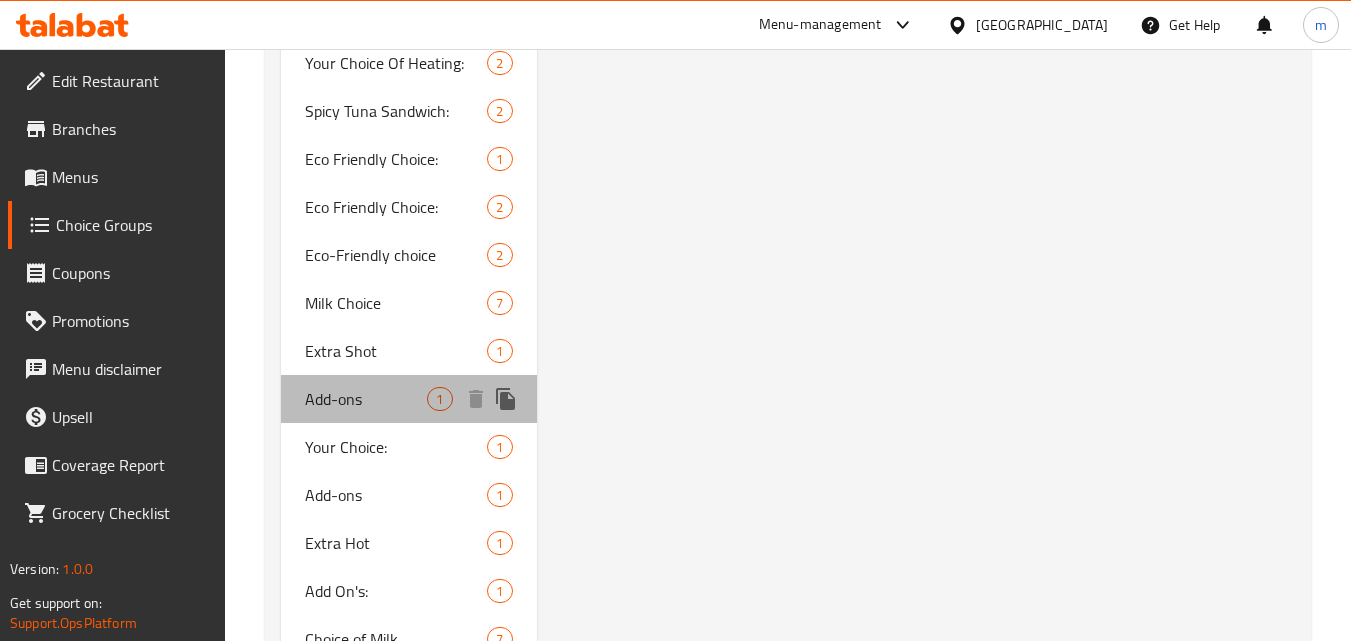 click on "Add-ons" at bounding box center [366, 399] 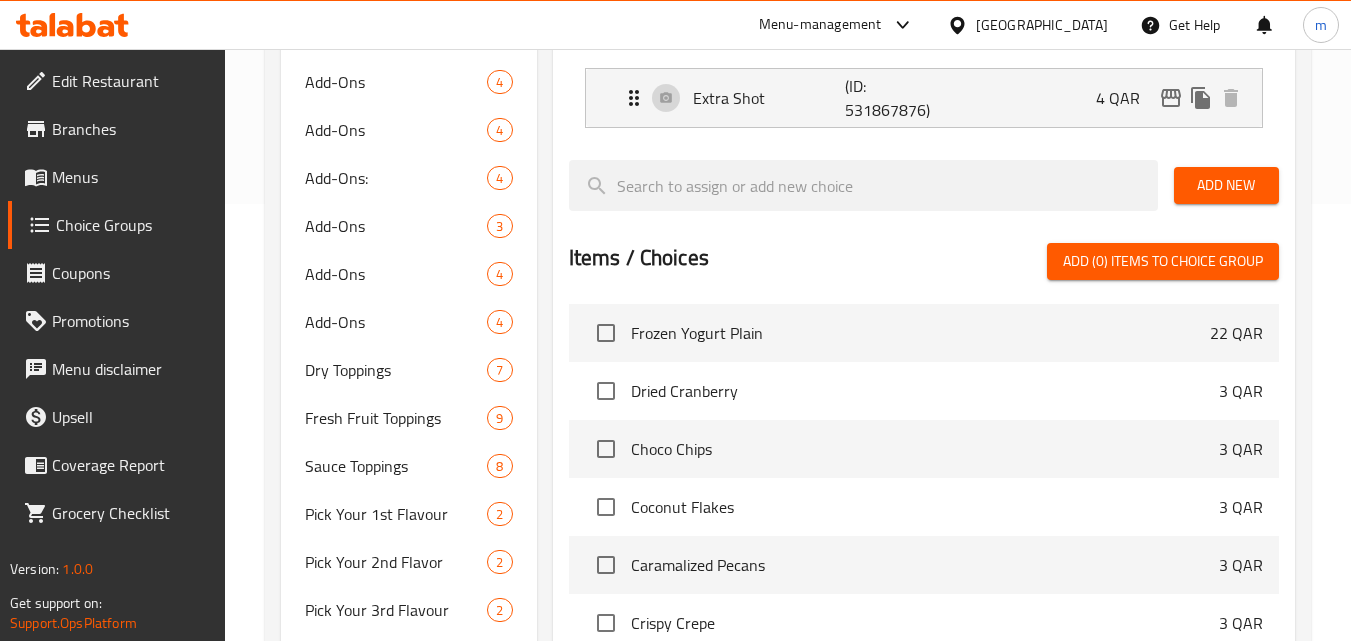 scroll, scrollTop: 400, scrollLeft: 0, axis: vertical 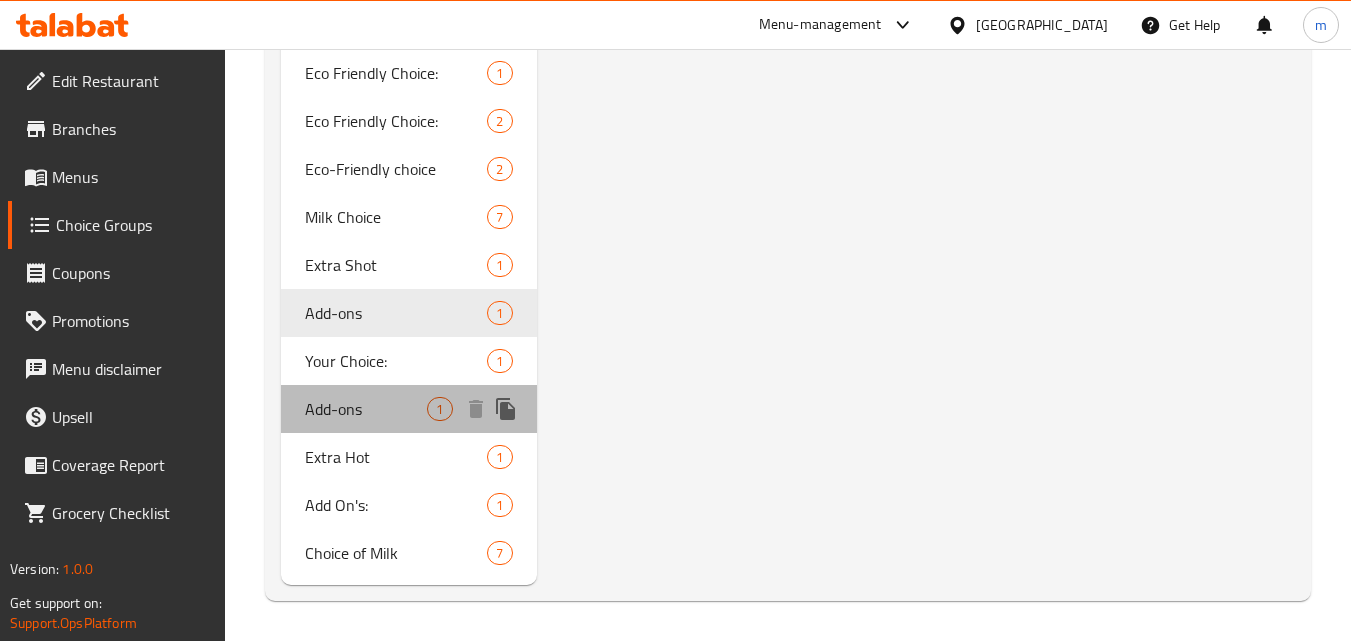 click on "Add-ons" at bounding box center (366, 409) 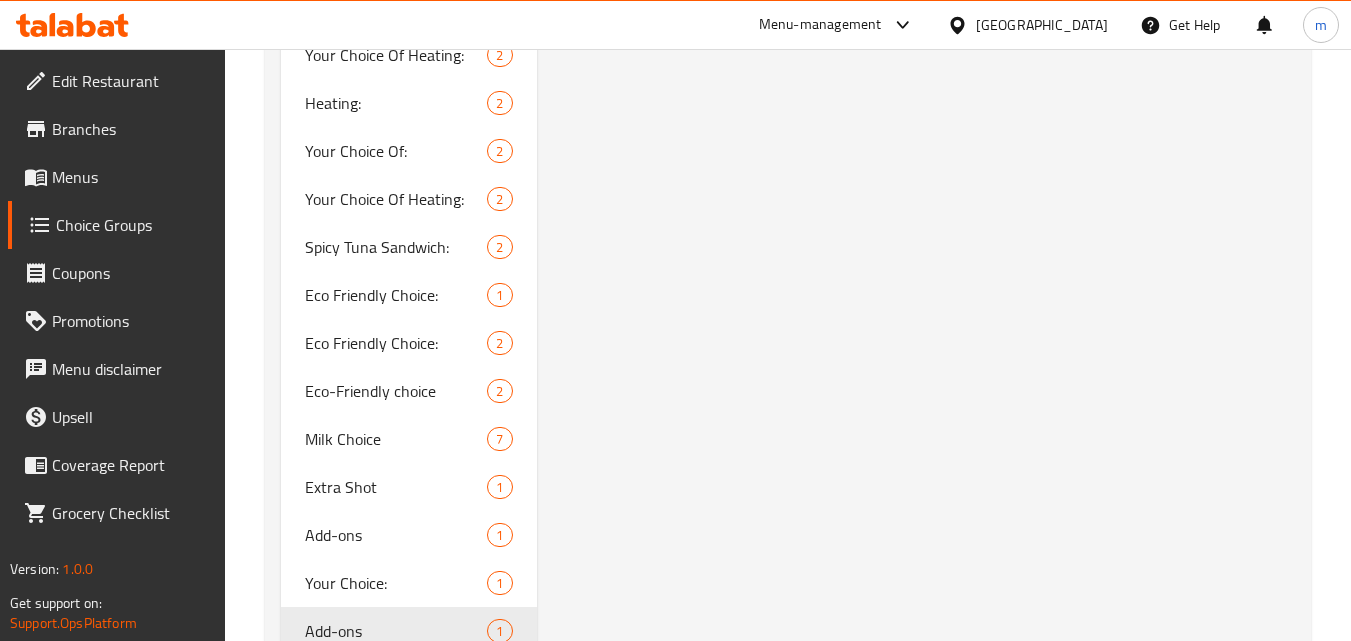 scroll, scrollTop: 3086, scrollLeft: 0, axis: vertical 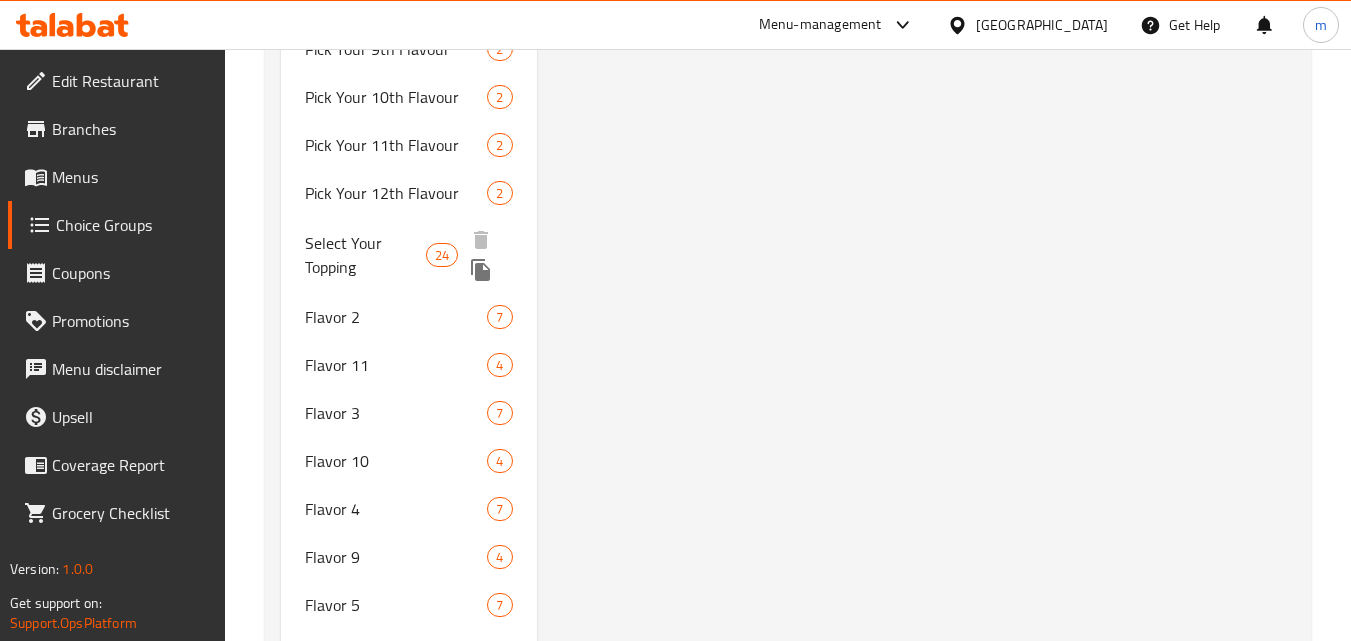click on "Select Your Topping" at bounding box center [365, 255] 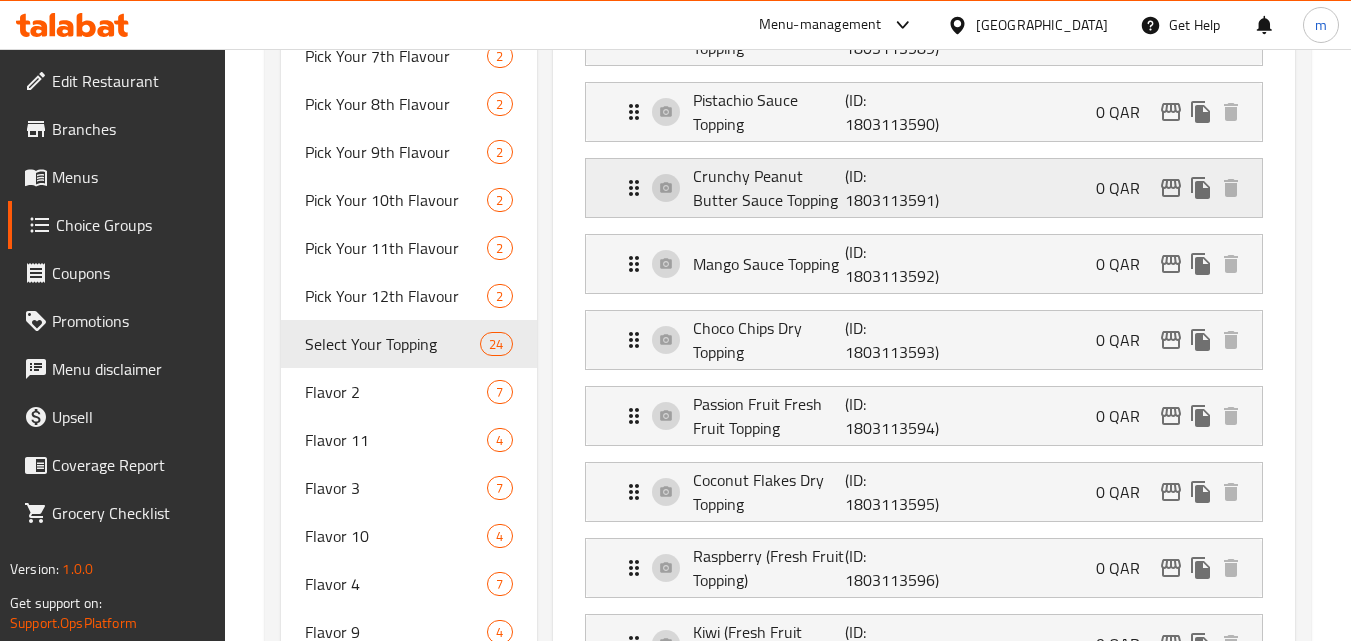 scroll, scrollTop: 1086, scrollLeft: 0, axis: vertical 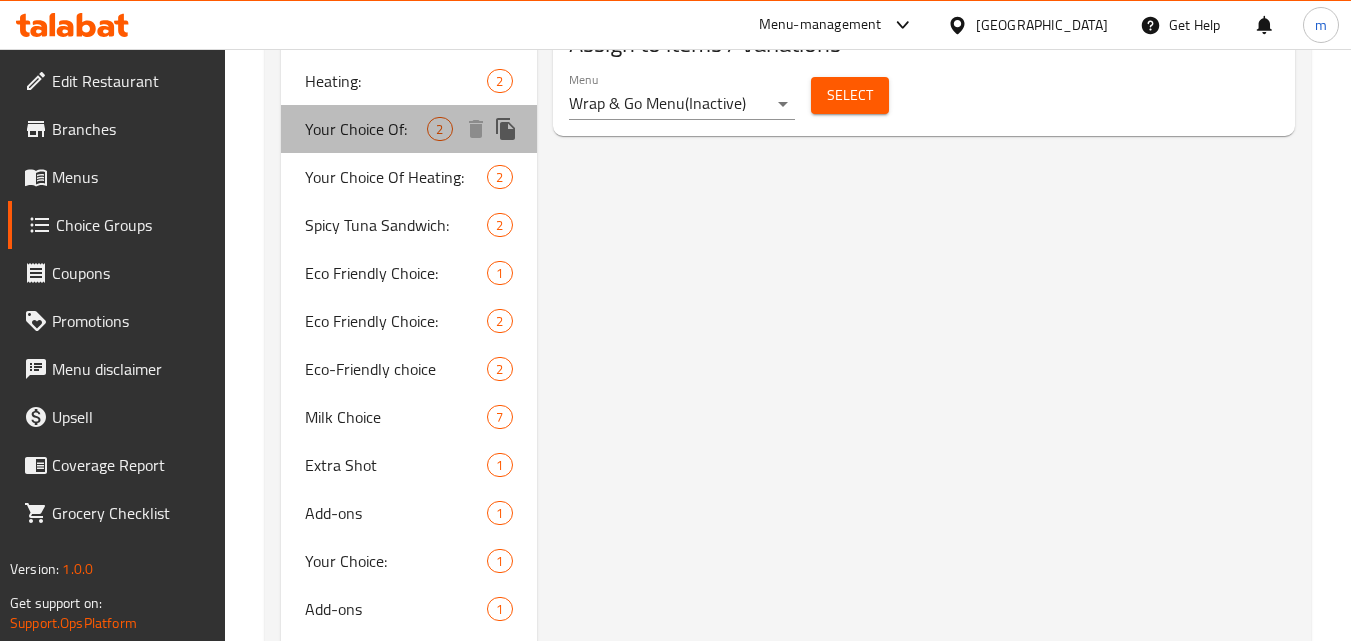 click on "Your Choice Of:" at bounding box center [366, 129] 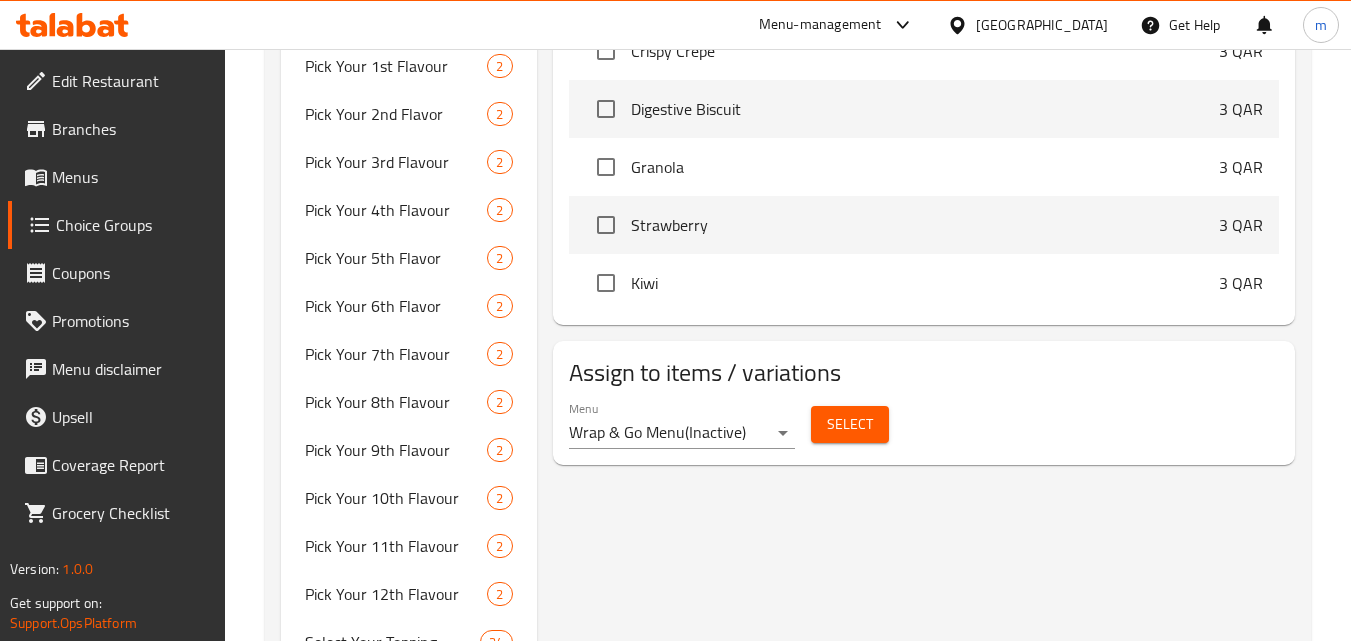 scroll, scrollTop: 286, scrollLeft: 0, axis: vertical 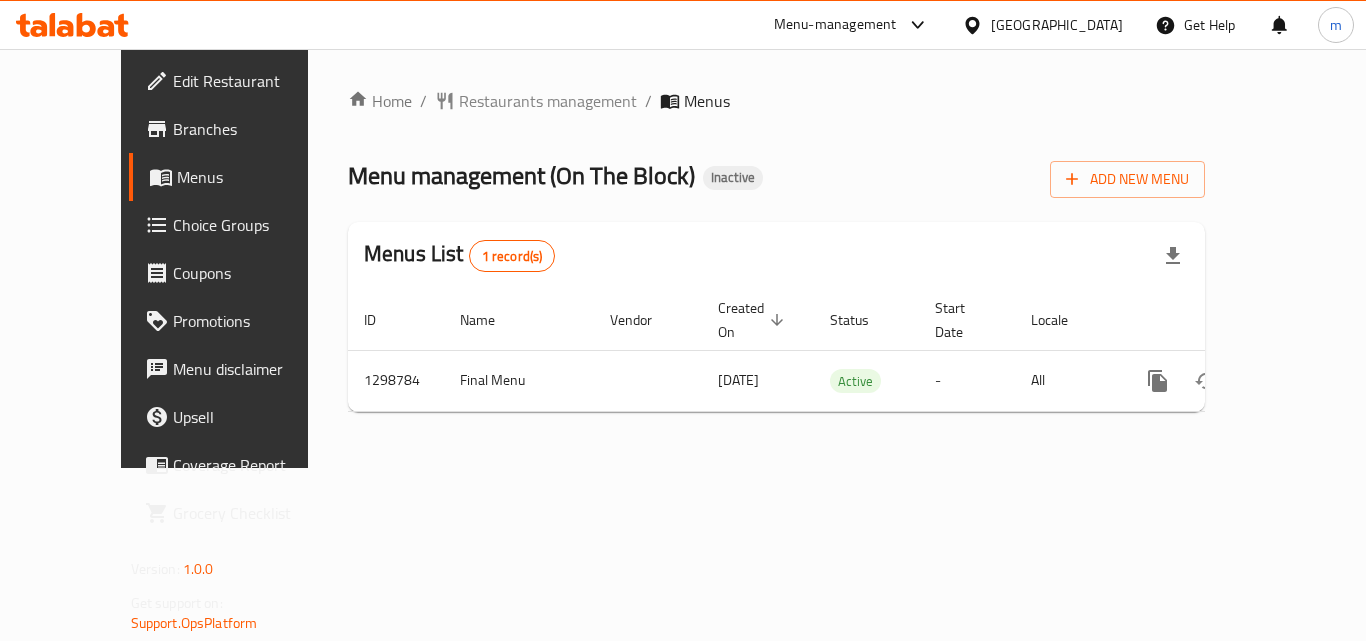 click on "[GEOGRAPHIC_DATA]" at bounding box center [1057, 25] 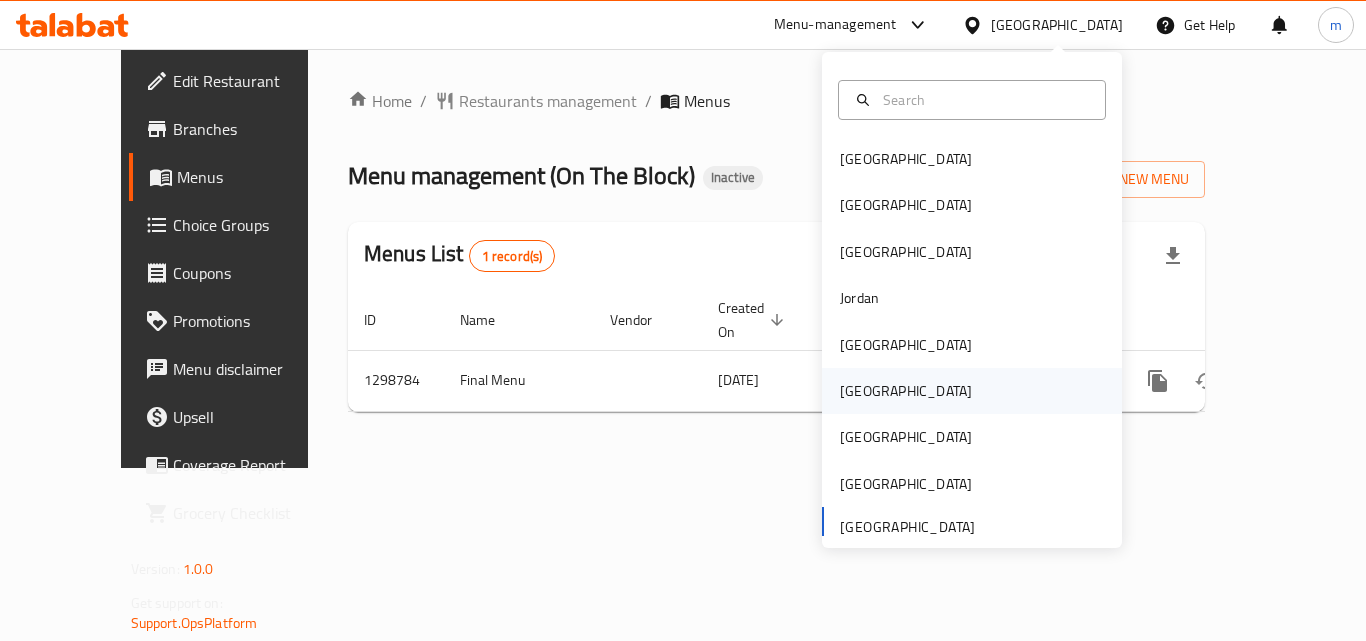 click on "Oman" at bounding box center (906, 391) 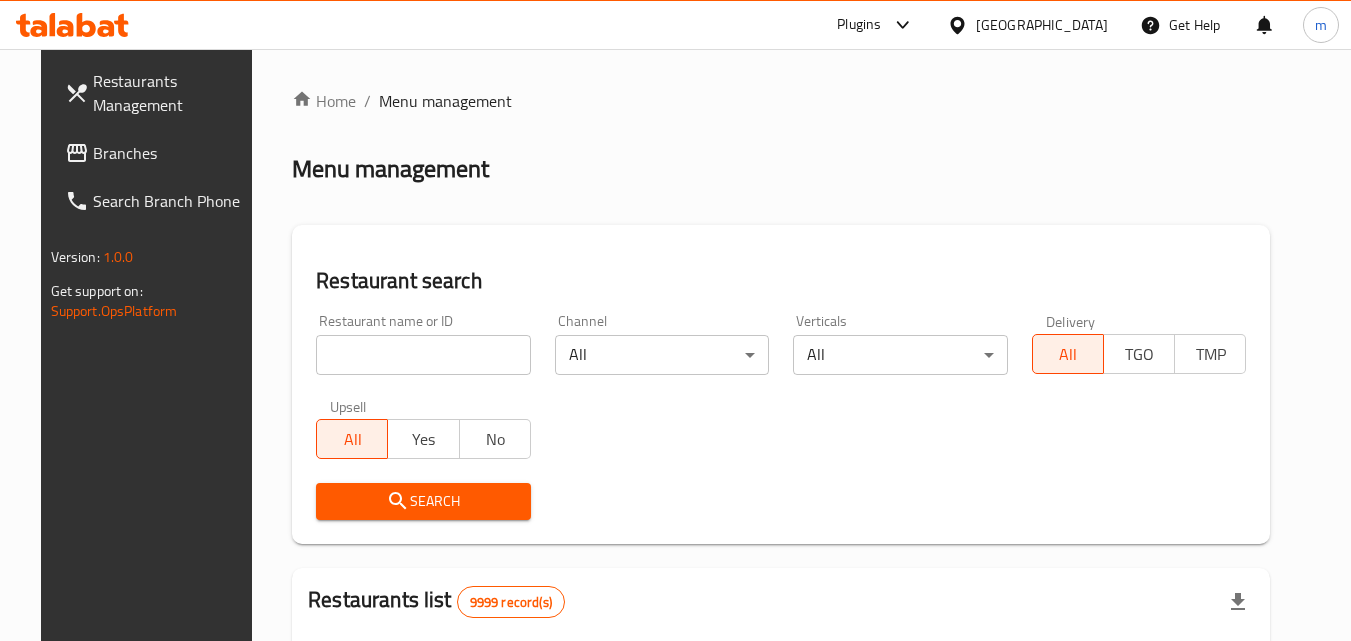 click on "Branches" at bounding box center [172, 153] 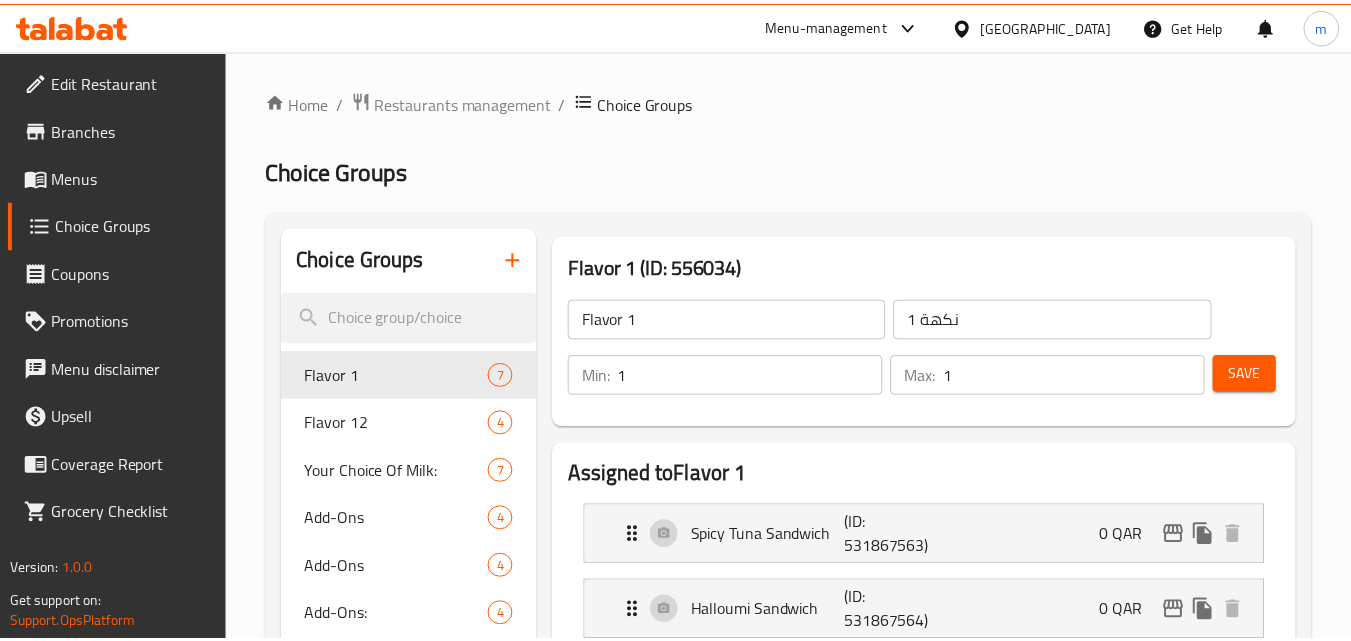 scroll, scrollTop: 0, scrollLeft: 0, axis: both 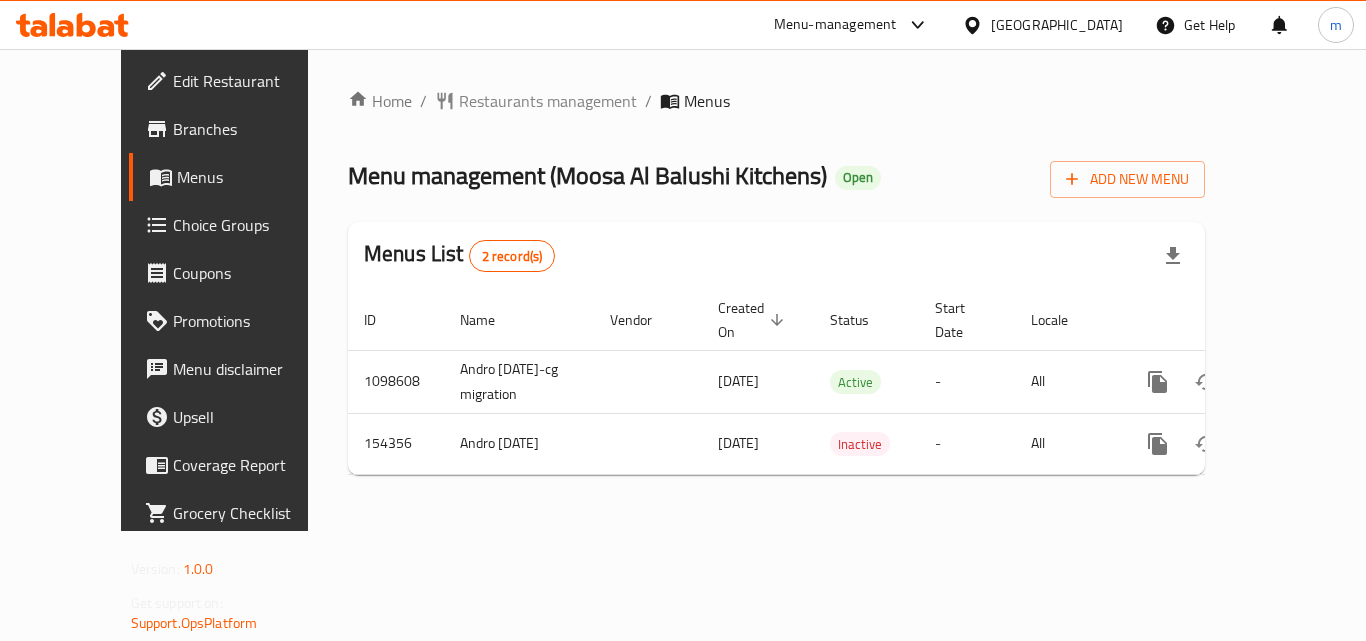 click on "Choice Groups" at bounding box center [253, 225] 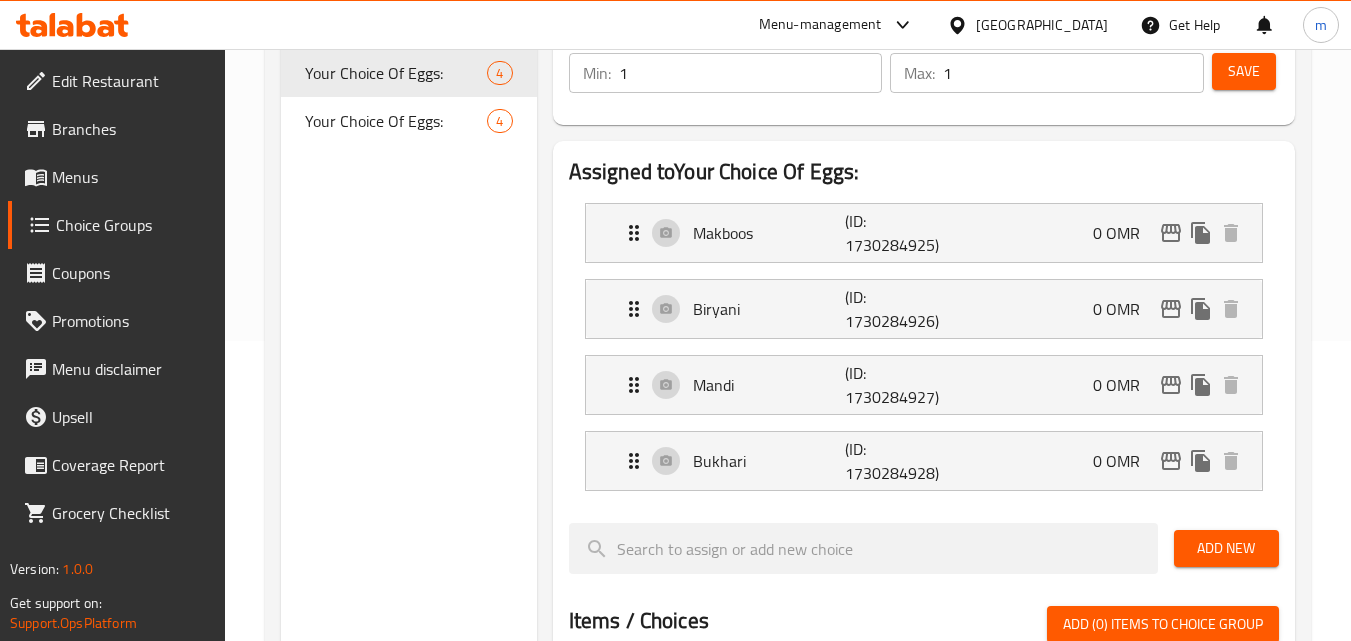 scroll, scrollTop: 200, scrollLeft: 0, axis: vertical 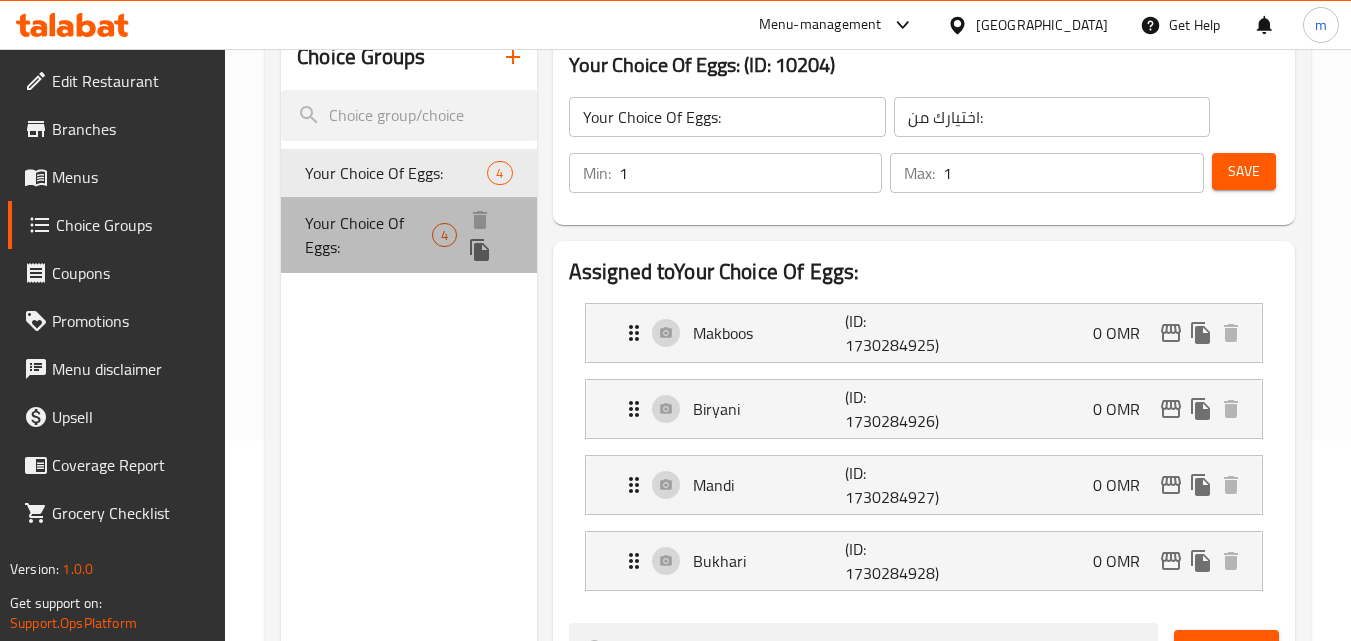 click on "Your Choice Of Eggs:" at bounding box center (368, 235) 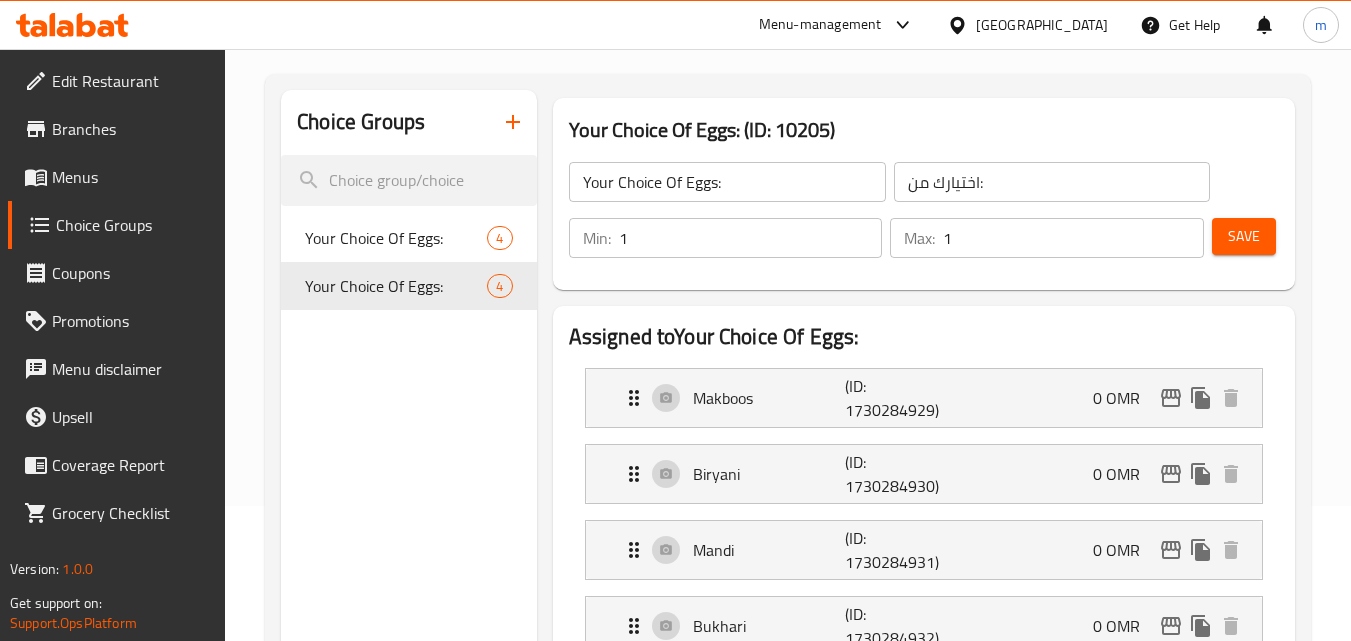 scroll, scrollTop: 100, scrollLeft: 0, axis: vertical 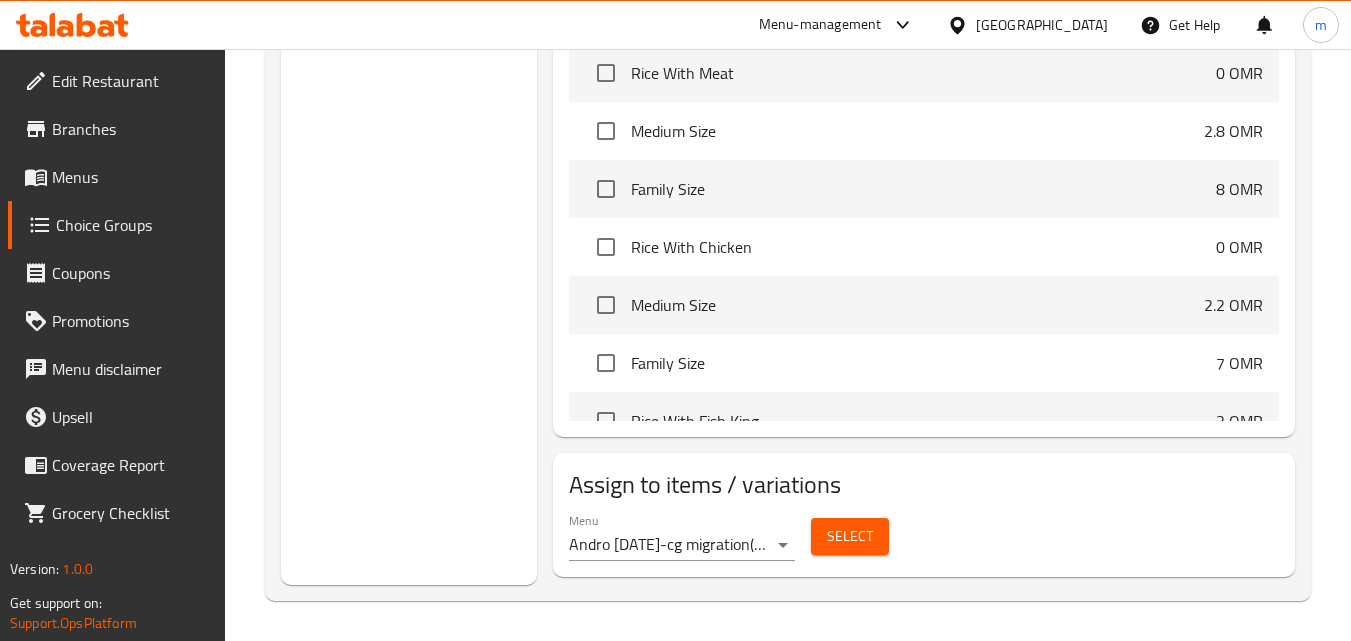 click on "[GEOGRAPHIC_DATA]" at bounding box center (1027, 25) 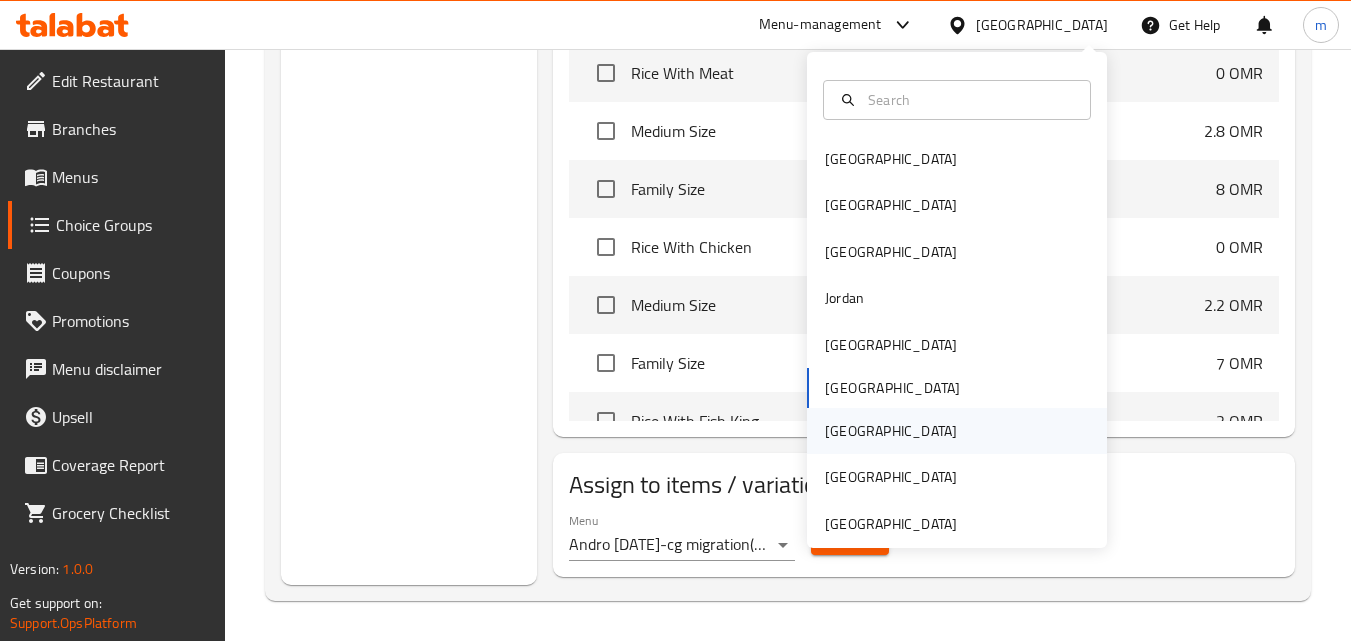 click on "[GEOGRAPHIC_DATA]" at bounding box center (891, 431) 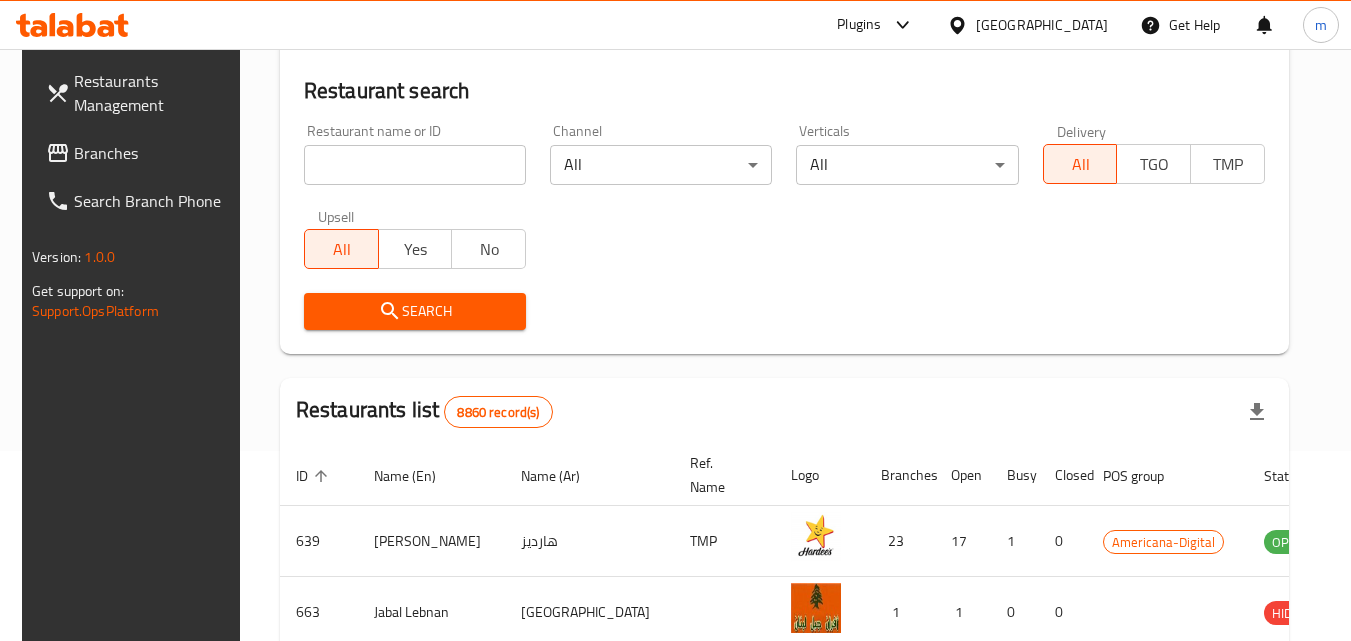 scroll, scrollTop: 0, scrollLeft: 0, axis: both 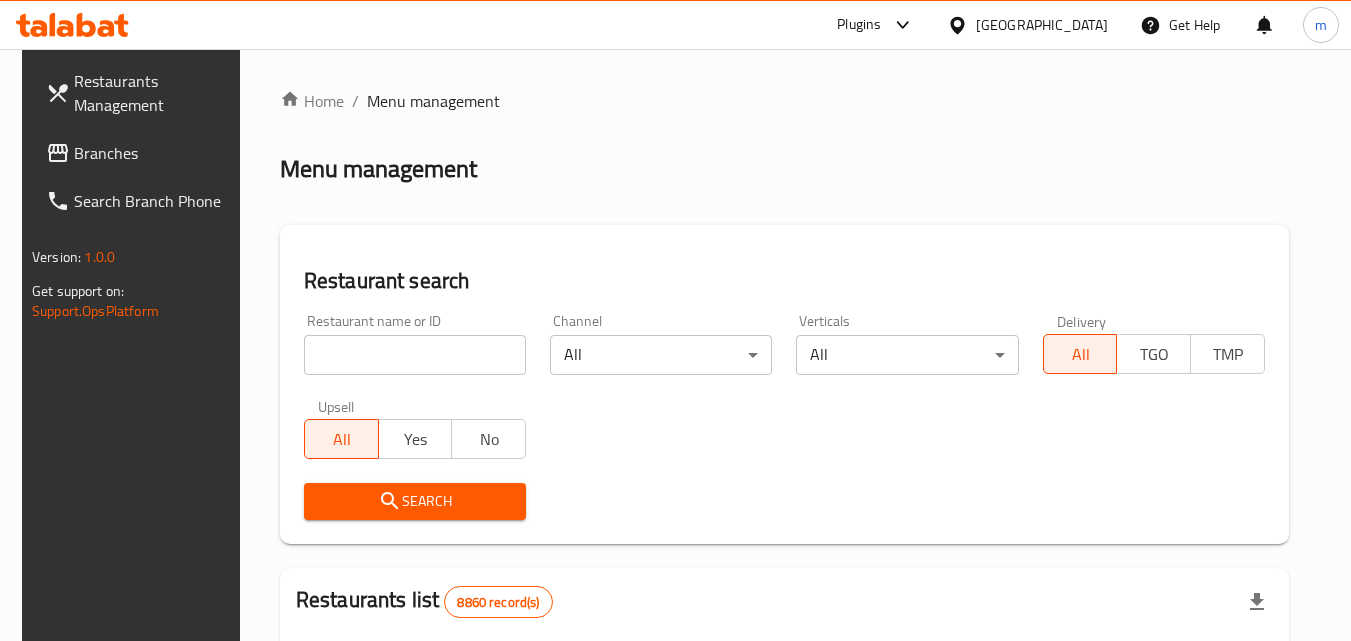 click on "Branches" at bounding box center [153, 153] 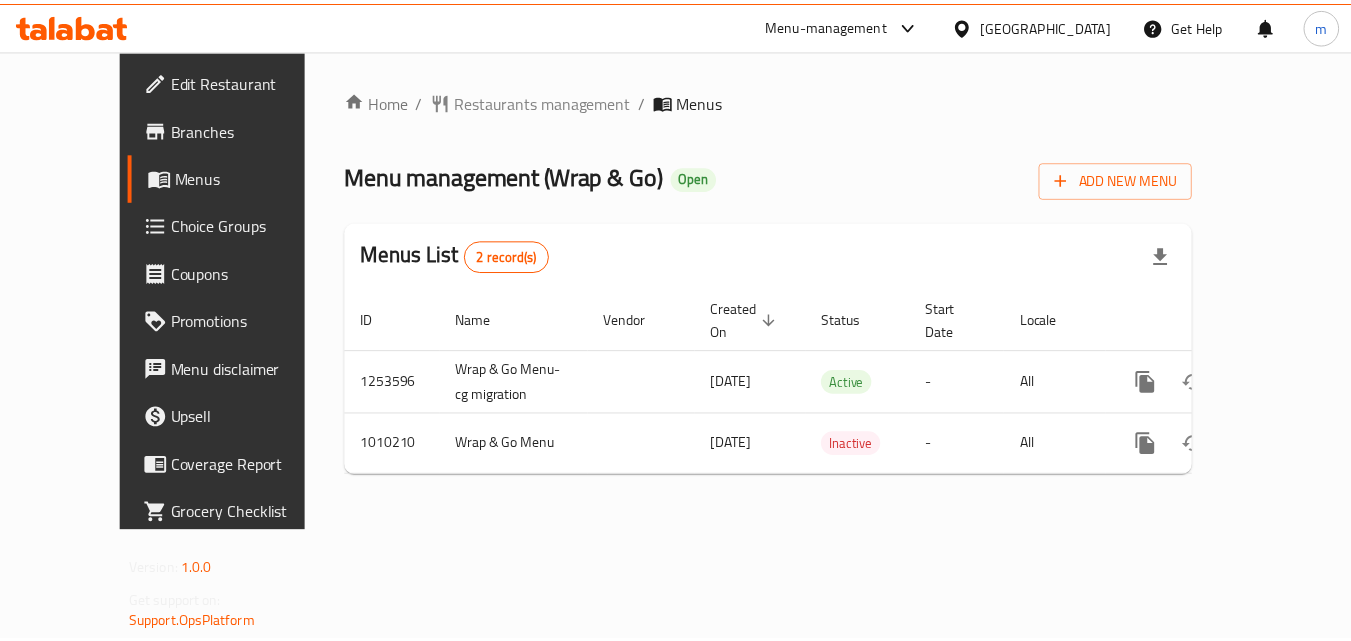 scroll, scrollTop: 0, scrollLeft: 0, axis: both 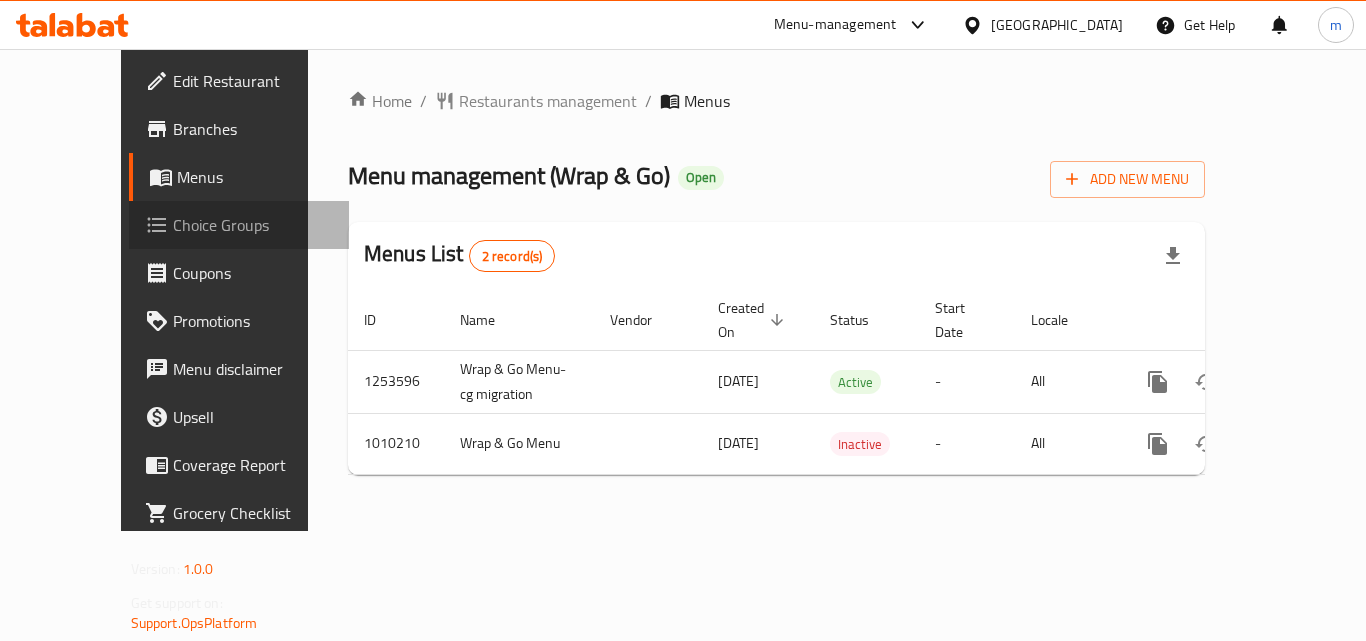 click on "Choice Groups" at bounding box center [253, 225] 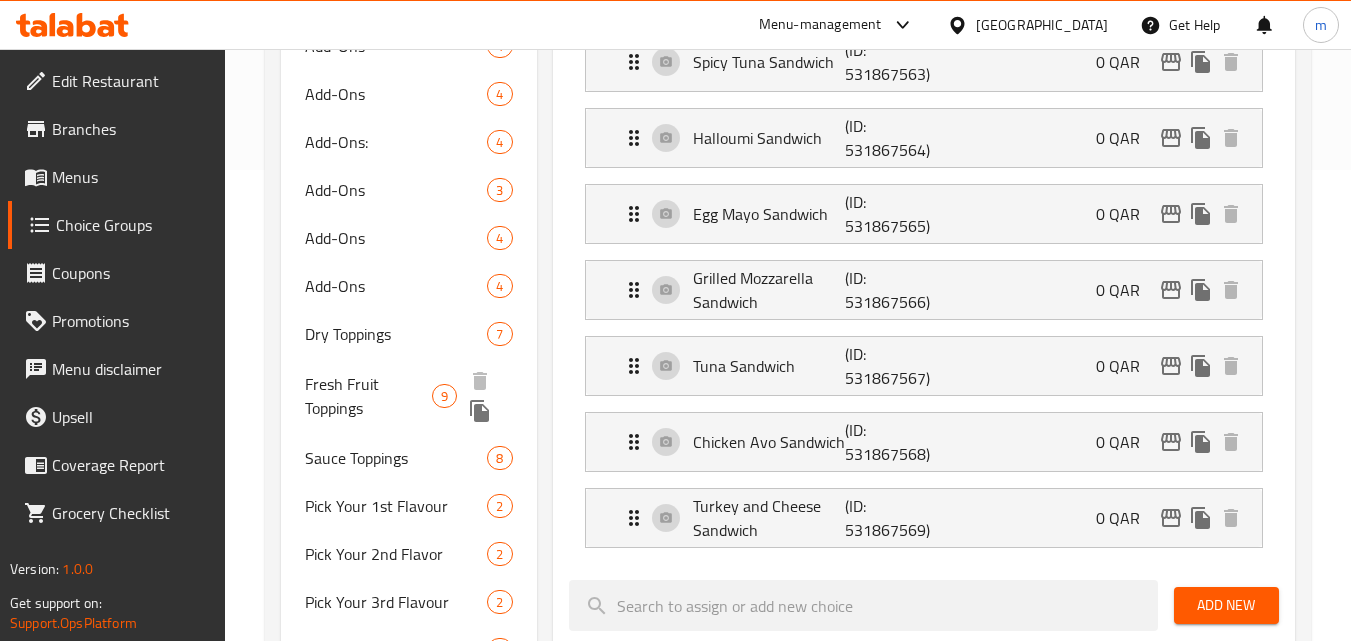 scroll, scrollTop: 500, scrollLeft: 0, axis: vertical 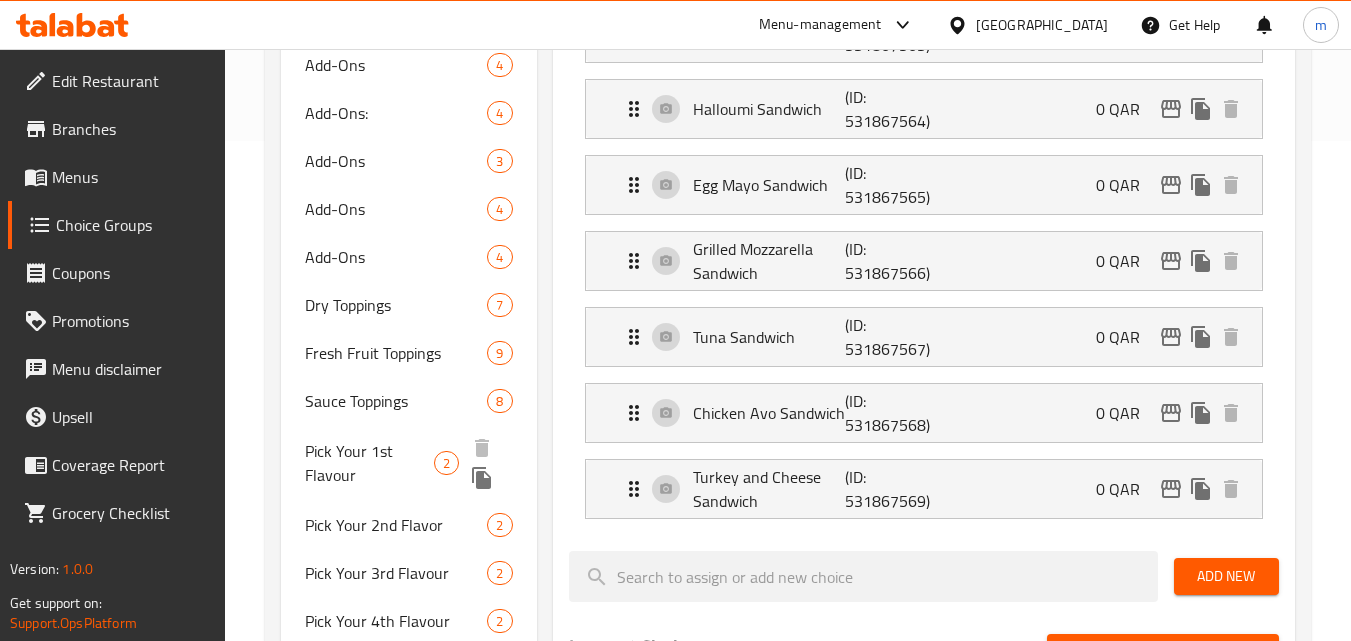 click on "Pick Your 1st Flavour" at bounding box center [369, 463] 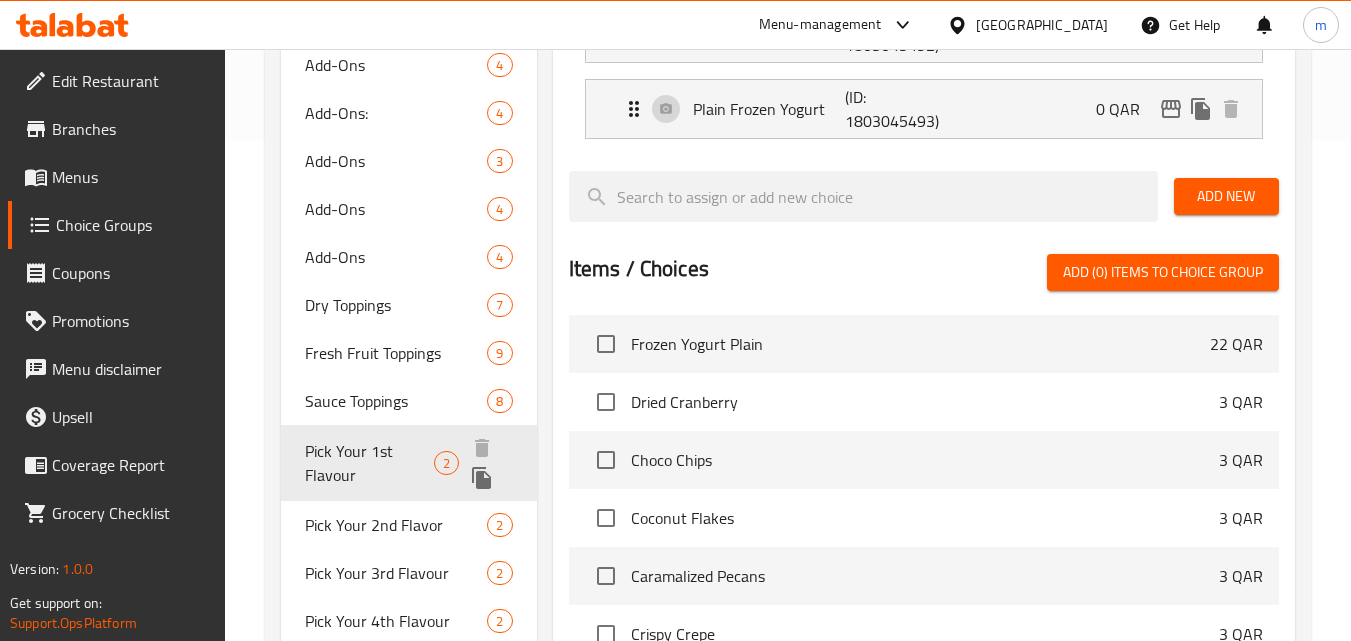 type on "Pick Your 1st Flavour" 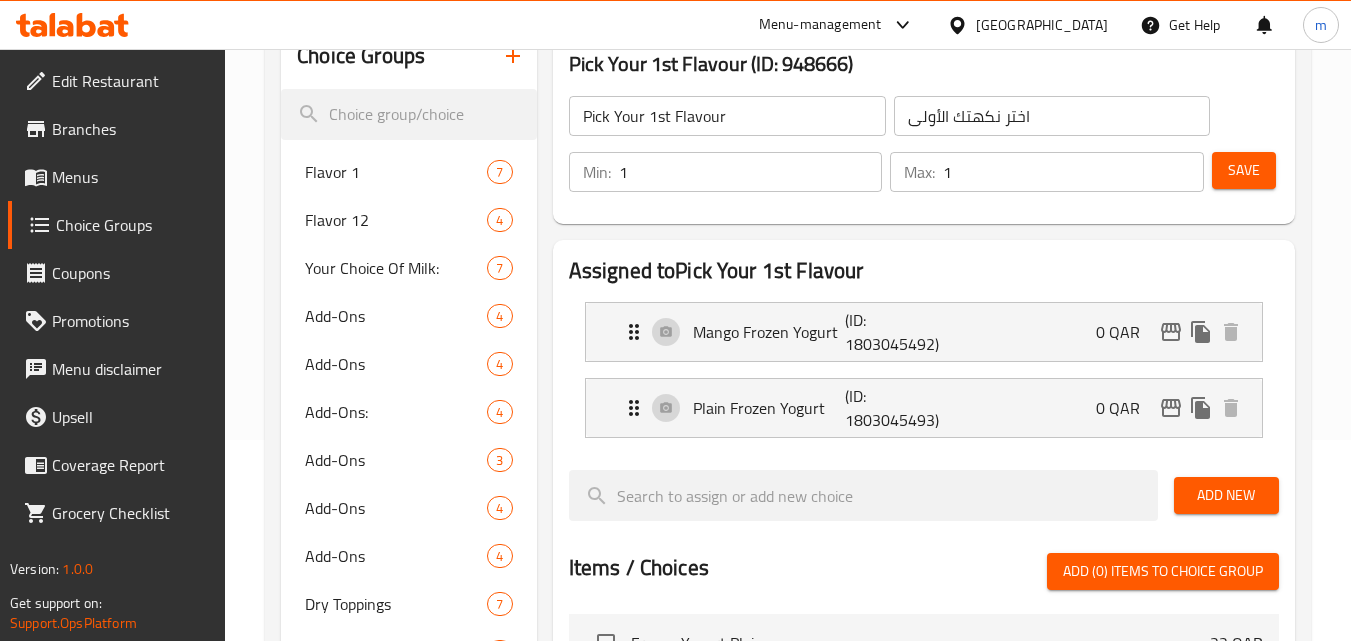 scroll, scrollTop: 200, scrollLeft: 0, axis: vertical 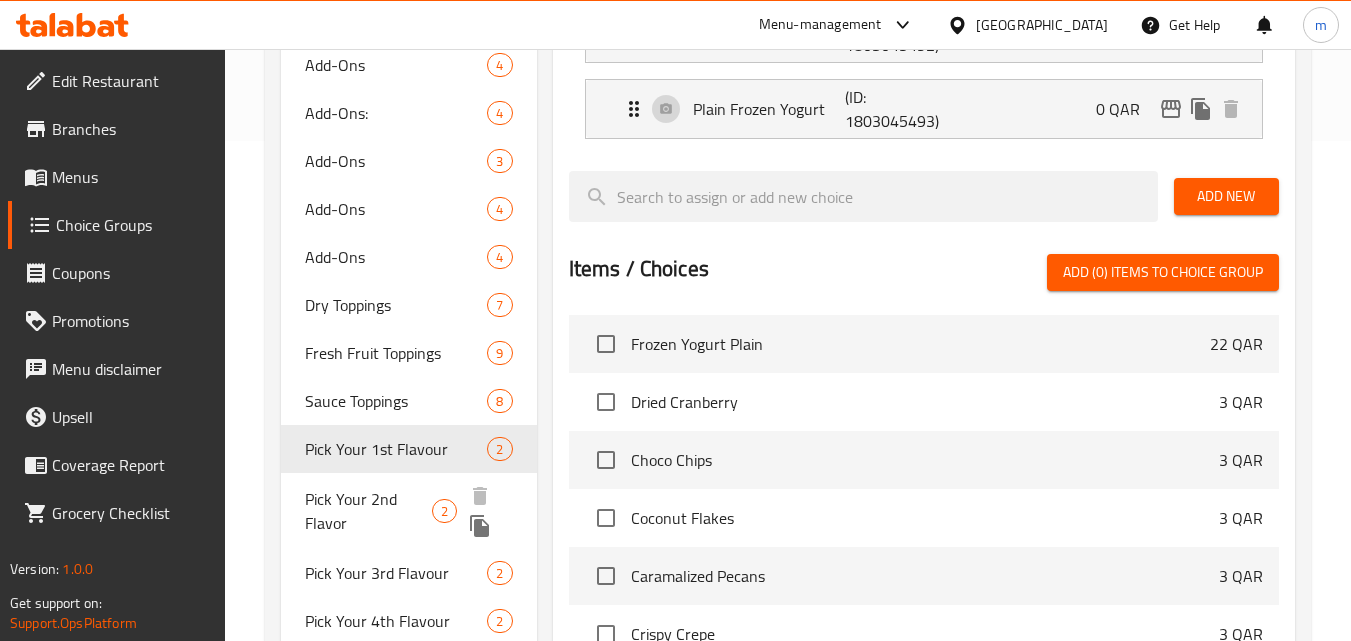 click on "Pick Your 2nd Flavor" at bounding box center (368, 511) 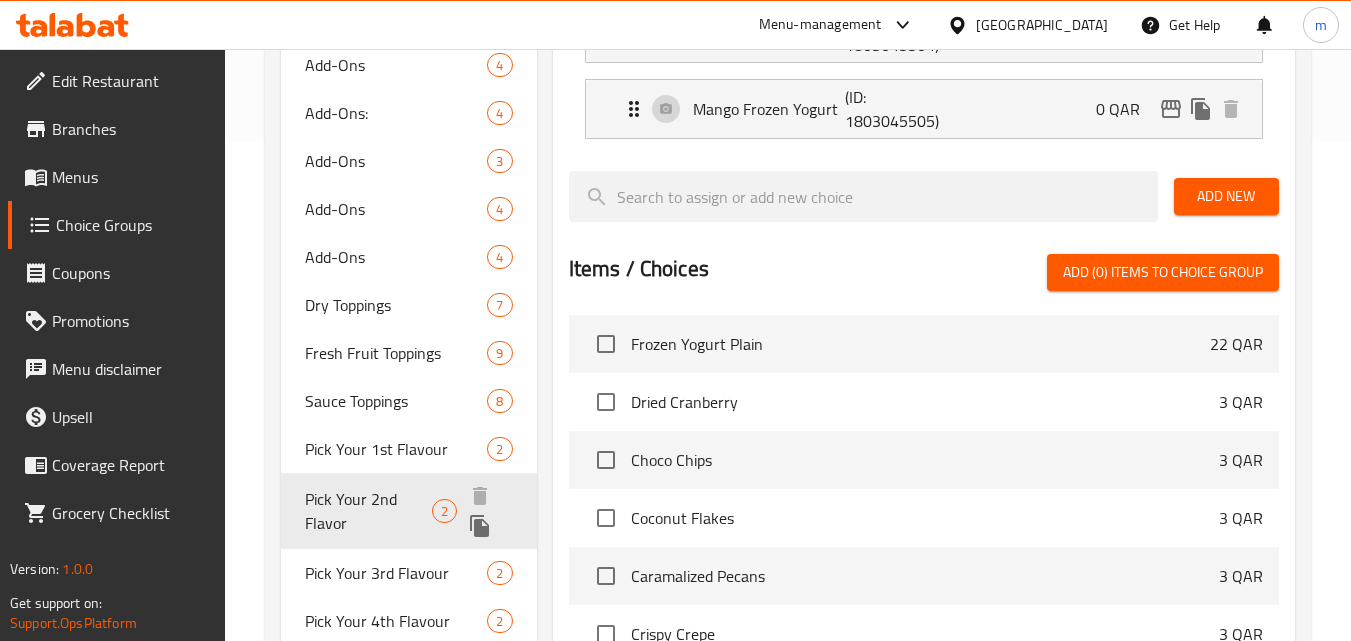 type on "Pick Your 2nd Flavor" 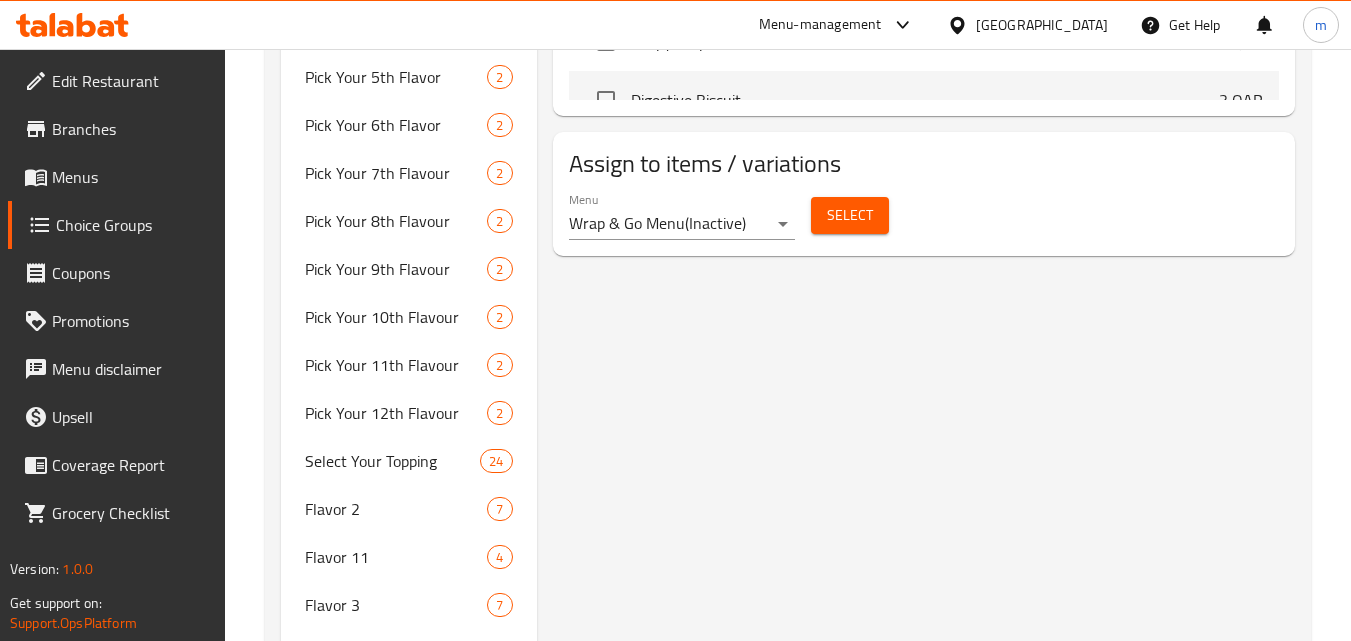 scroll, scrollTop: 1100, scrollLeft: 0, axis: vertical 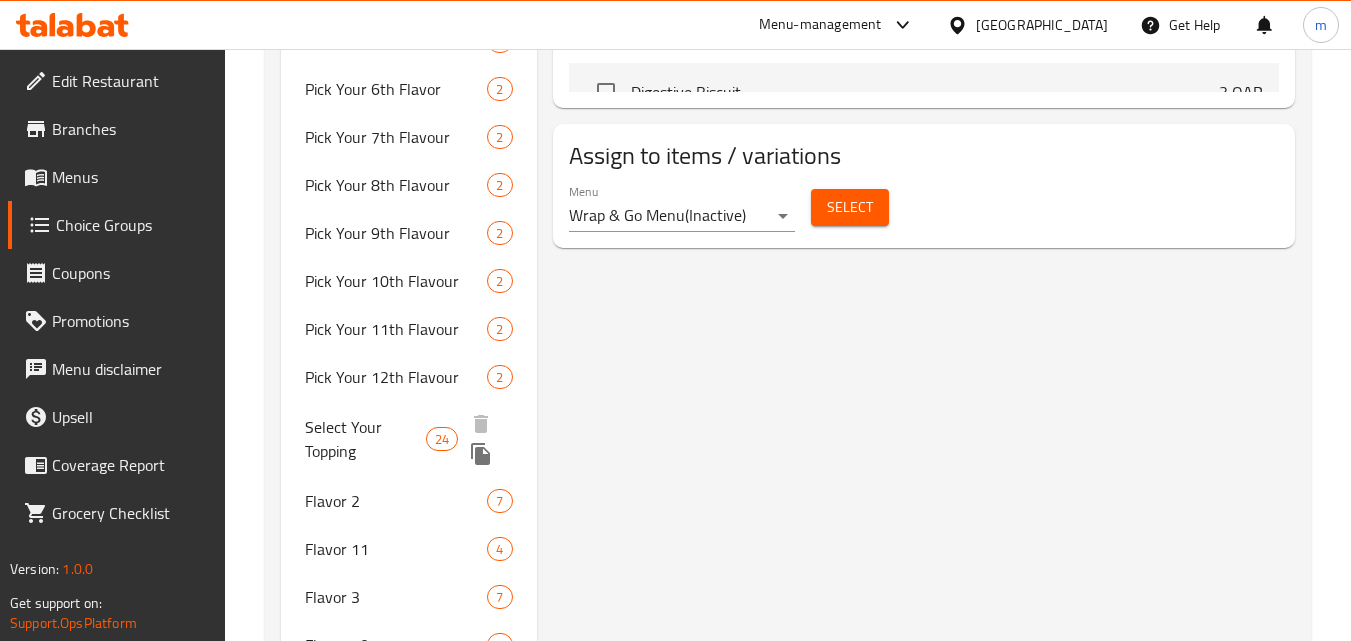drag, startPoint x: 389, startPoint y: 428, endPoint x: 397, endPoint y: 411, distance: 18.788294 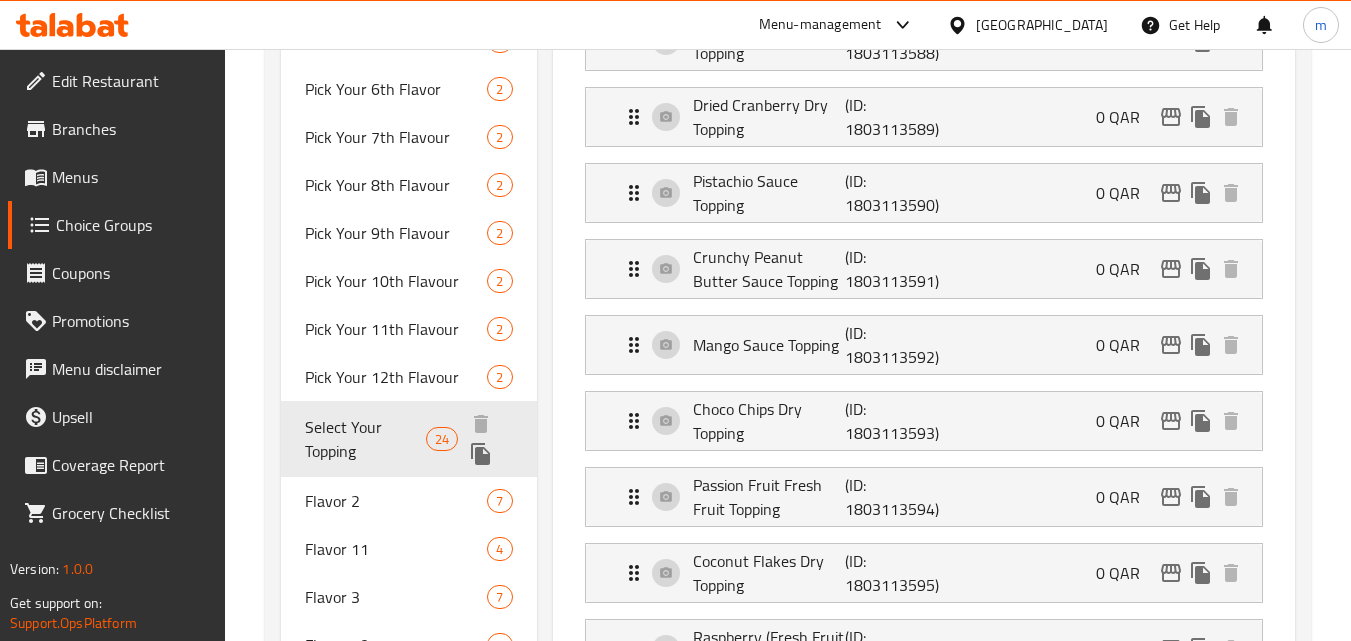 type on "Select Your Topping" 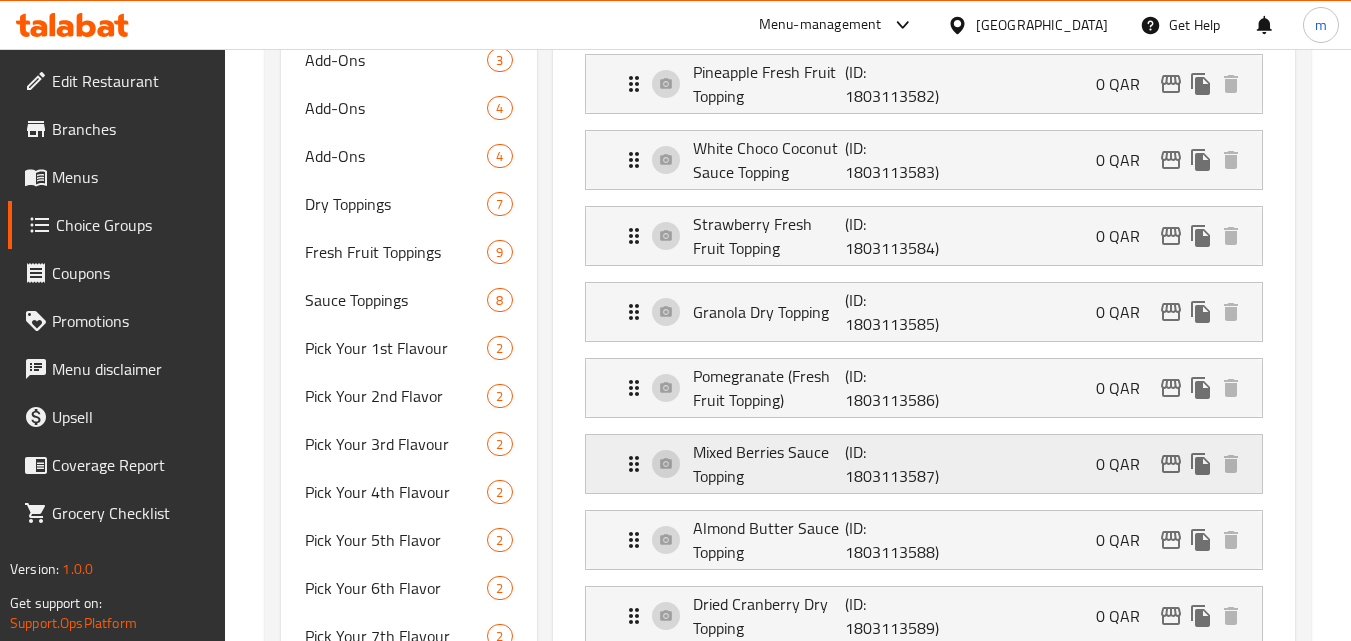 scroll, scrollTop: 600, scrollLeft: 0, axis: vertical 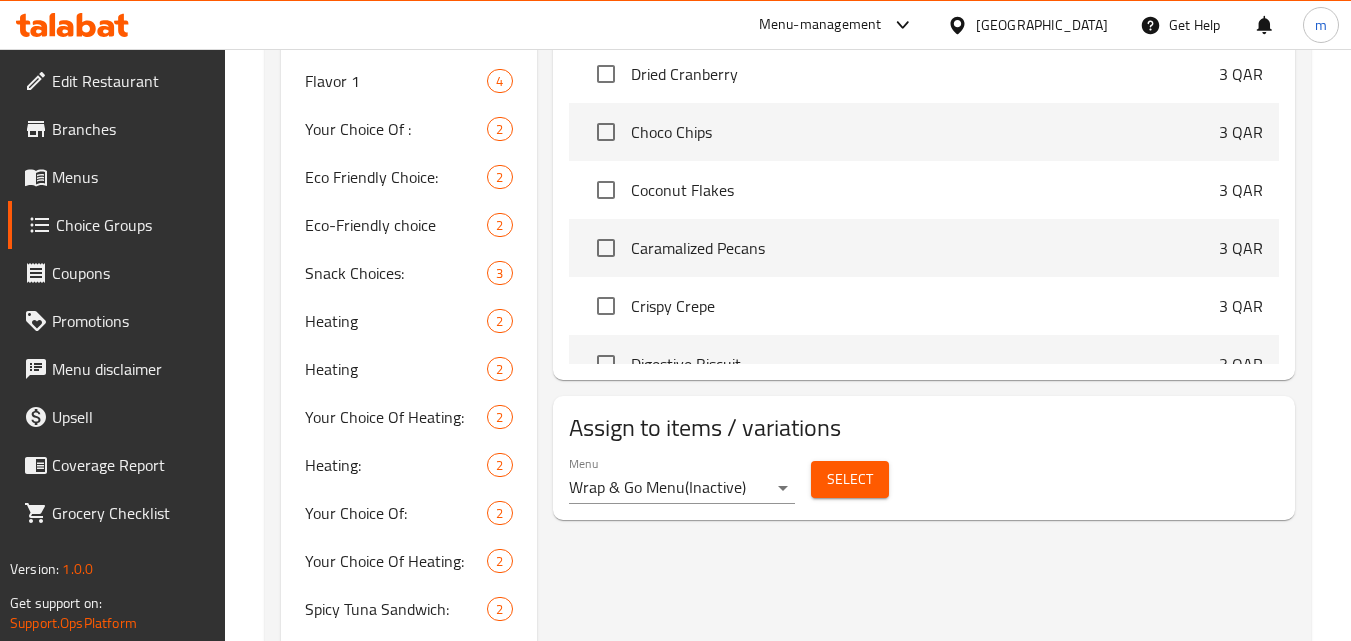 drag, startPoint x: 1094, startPoint y: 14, endPoint x: 1086, endPoint y: 33, distance: 20.615528 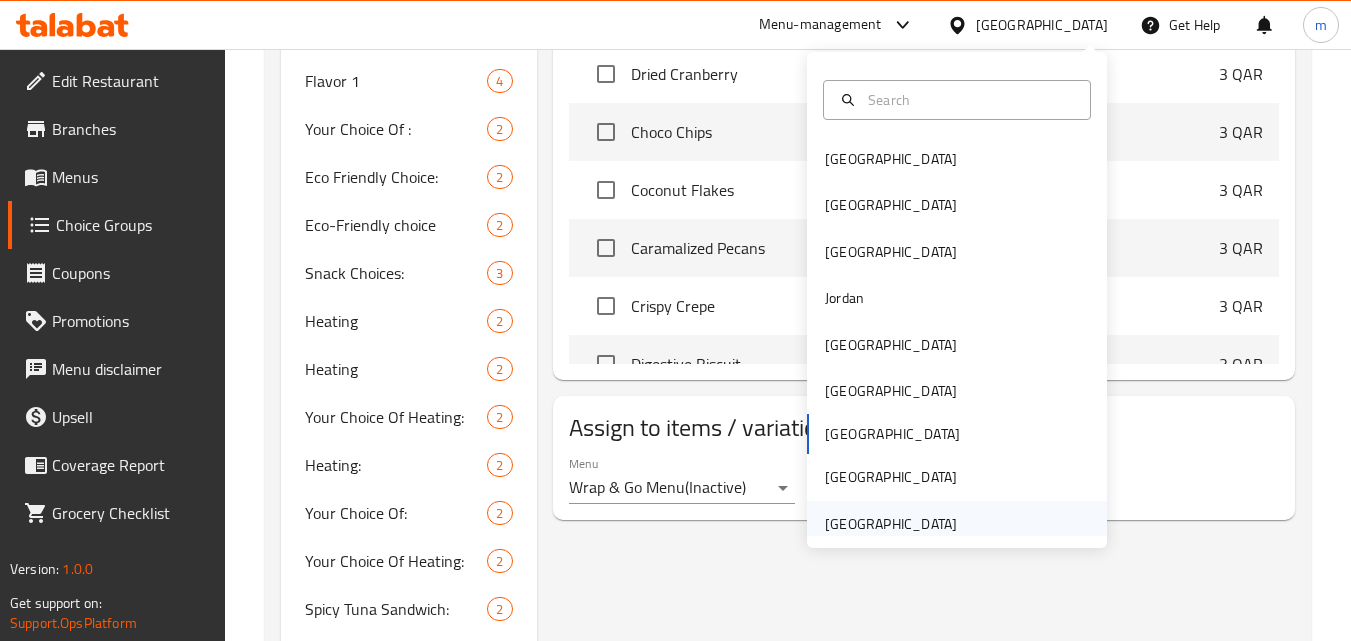 click on "[GEOGRAPHIC_DATA]" at bounding box center [891, 524] 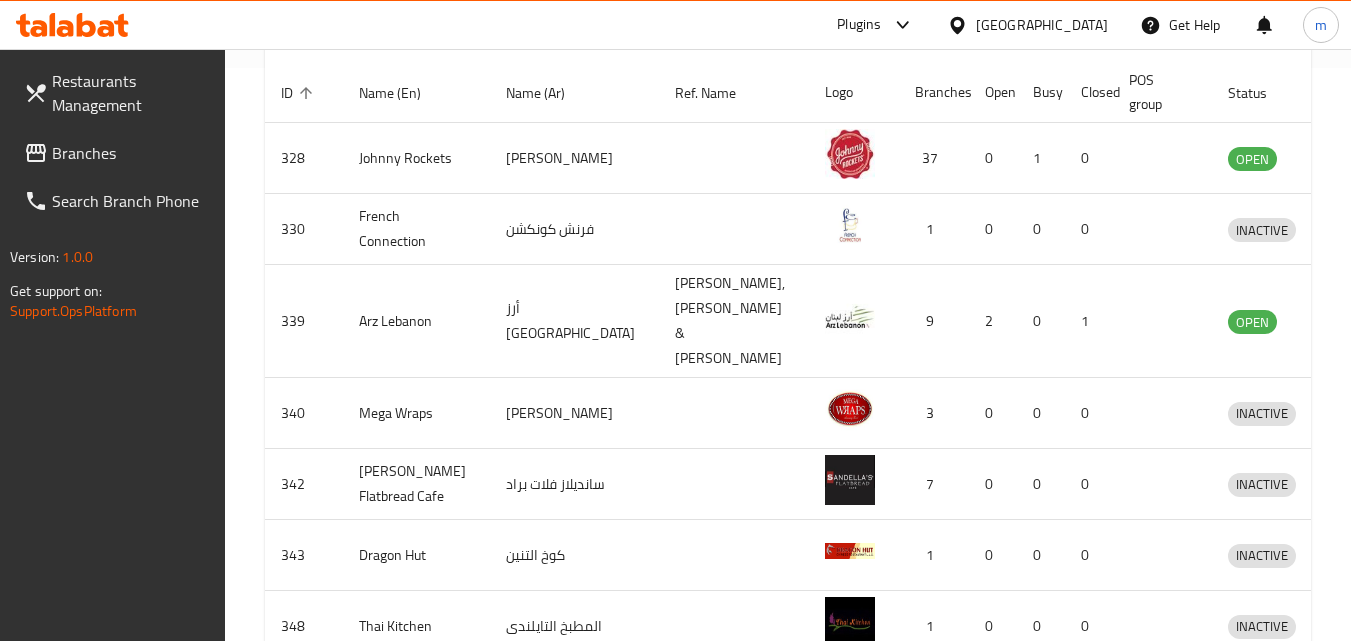 scroll, scrollTop: 273, scrollLeft: 0, axis: vertical 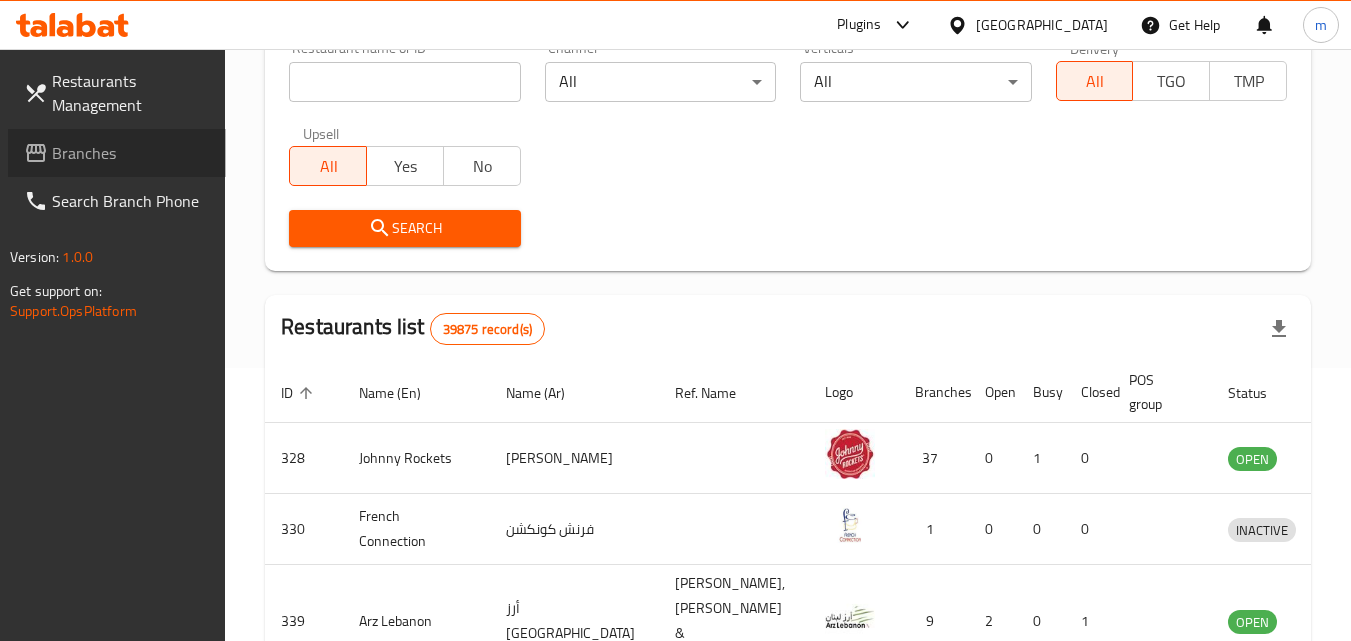 click on "Branches" at bounding box center (131, 153) 